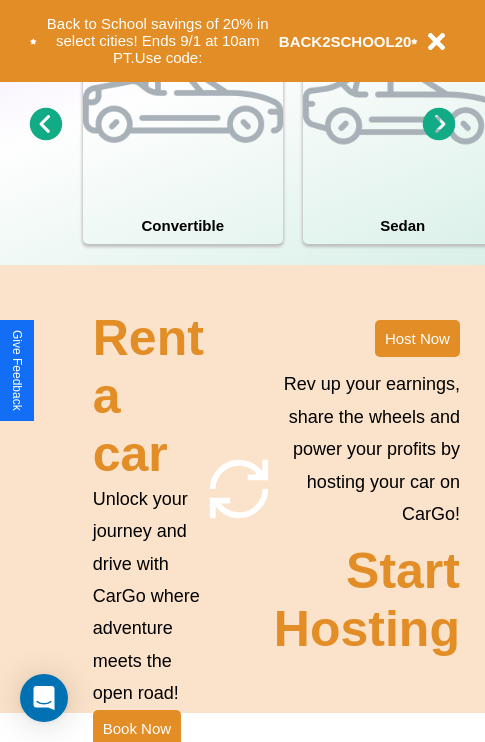 scroll, scrollTop: 1558, scrollLeft: 0, axis: vertical 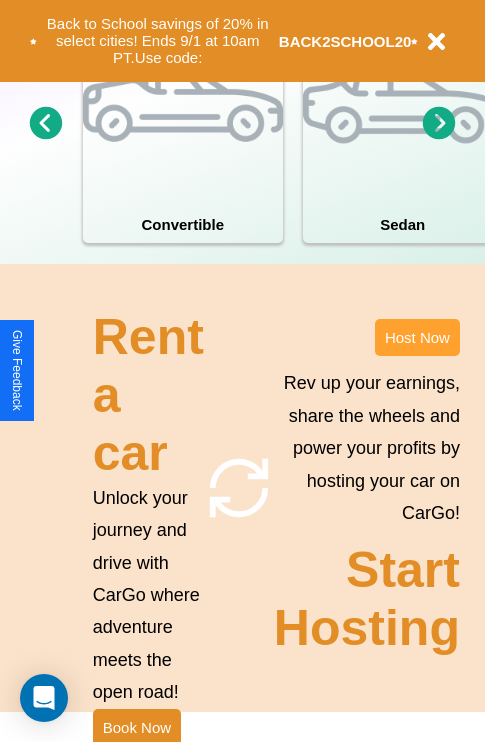 click on "Host Now" at bounding box center [417, 337] 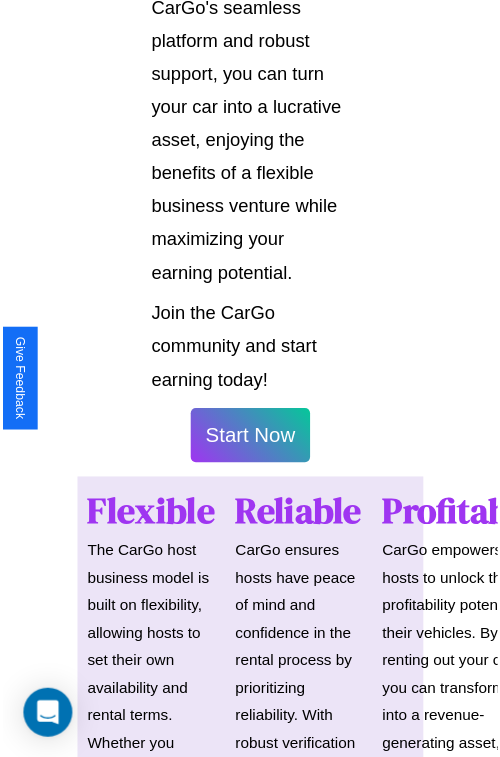 scroll, scrollTop: 1417, scrollLeft: 0, axis: vertical 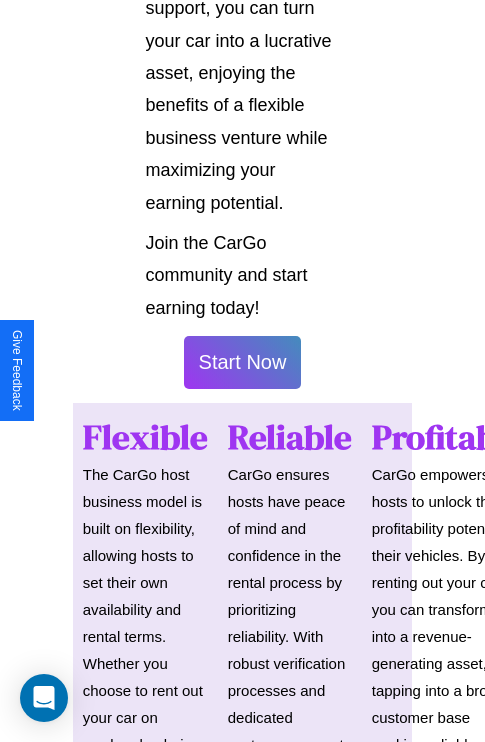 click on "Start Now" at bounding box center [243, 362] 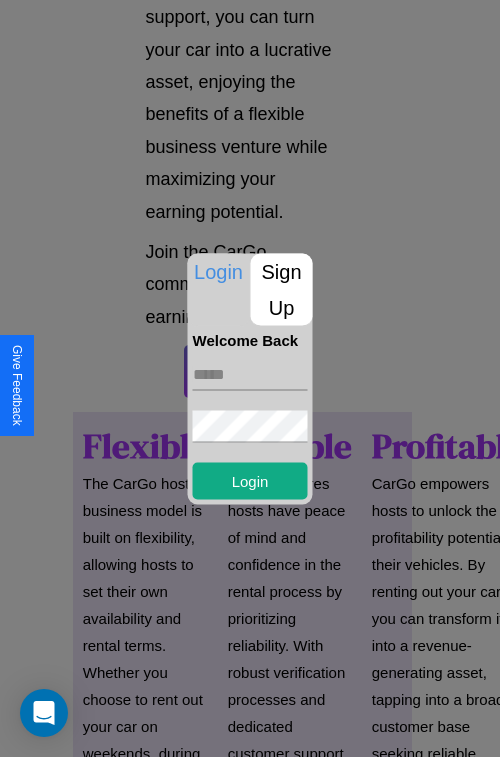 click at bounding box center (250, 374) 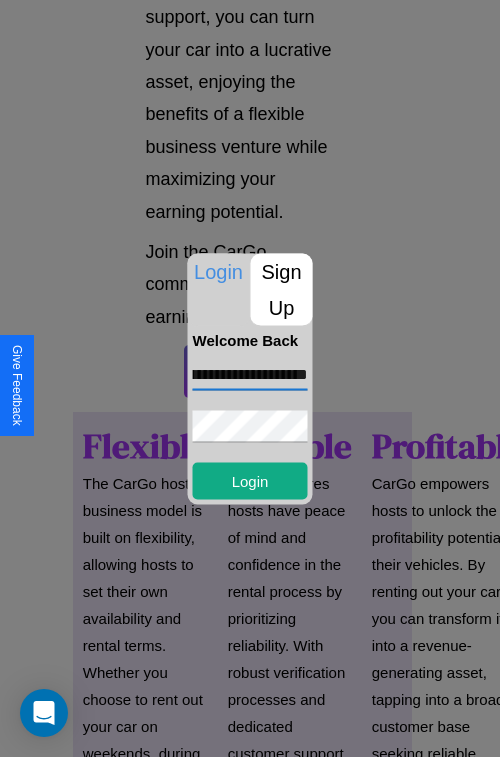 scroll, scrollTop: 0, scrollLeft: 72, axis: horizontal 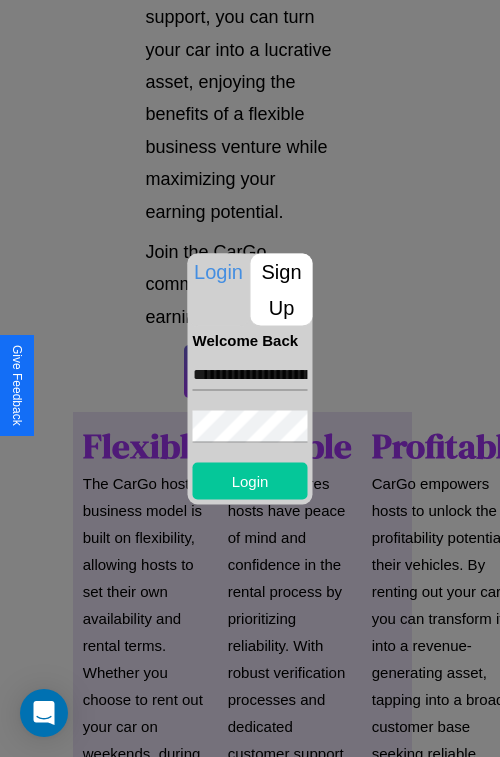 click on "Login" at bounding box center [250, 480] 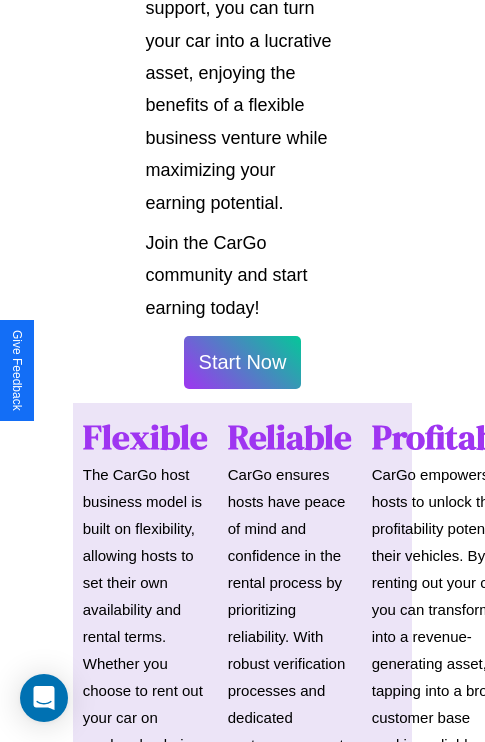scroll, scrollTop: 1419, scrollLeft: 0, axis: vertical 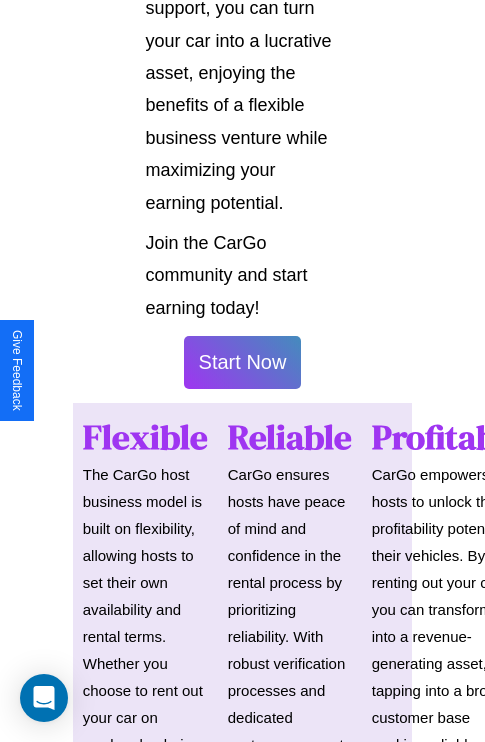 click on "Start Now" at bounding box center (243, 362) 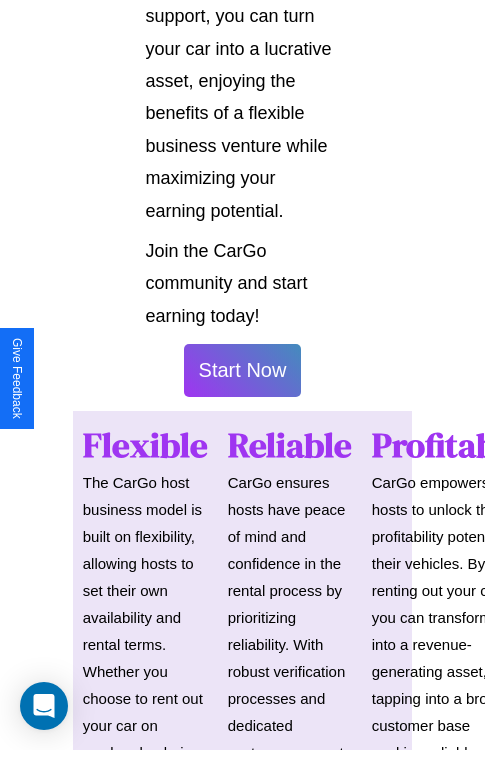 scroll, scrollTop: 0, scrollLeft: 0, axis: both 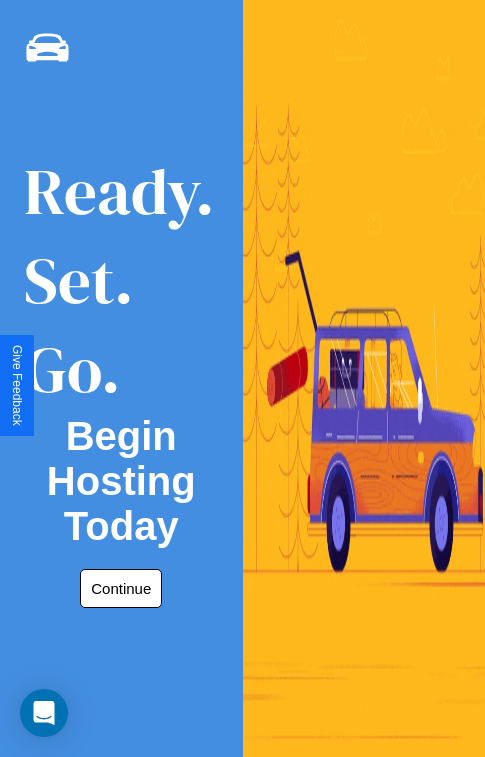 click on "Continue" at bounding box center (121, 588) 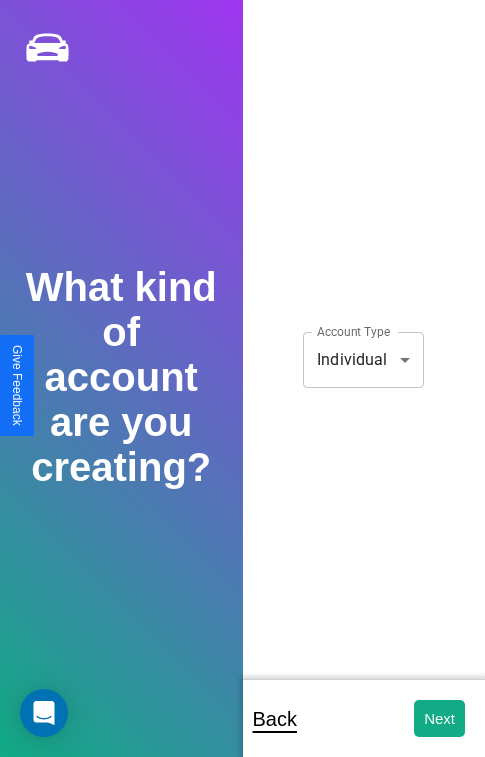click on "**********" at bounding box center (242, 392) 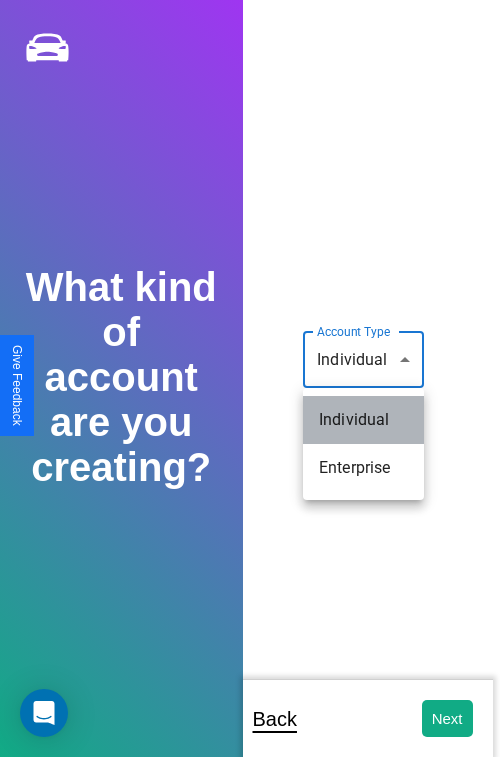 click on "Individual" at bounding box center [363, 420] 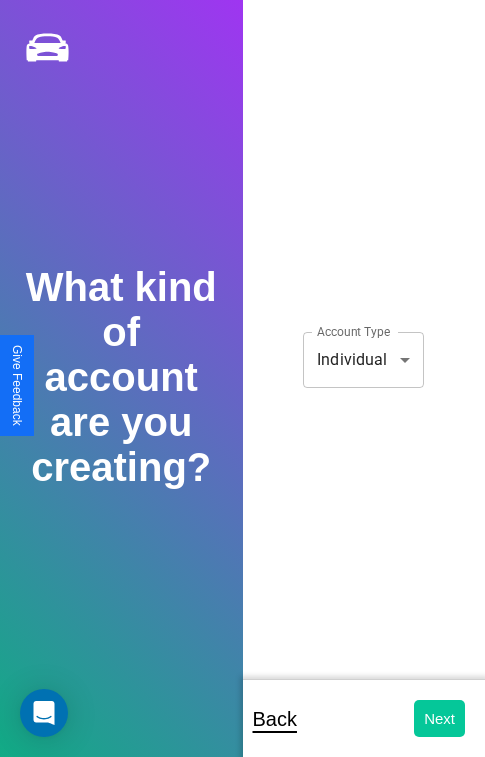 click on "Next" at bounding box center (439, 718) 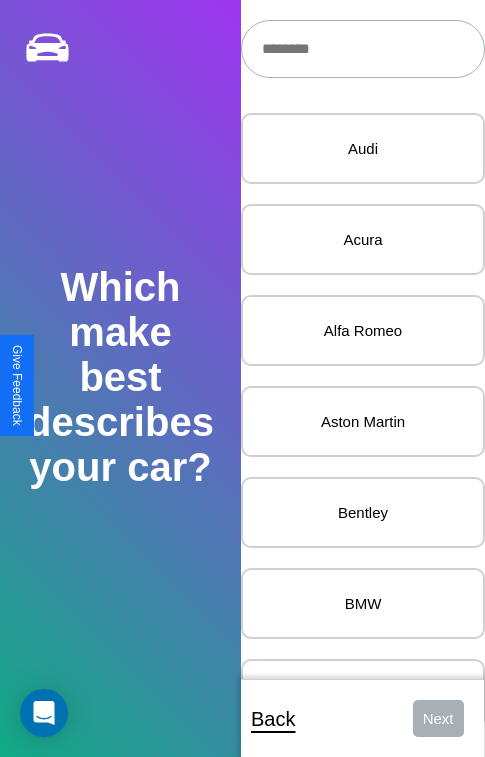 scroll, scrollTop: 27, scrollLeft: 0, axis: vertical 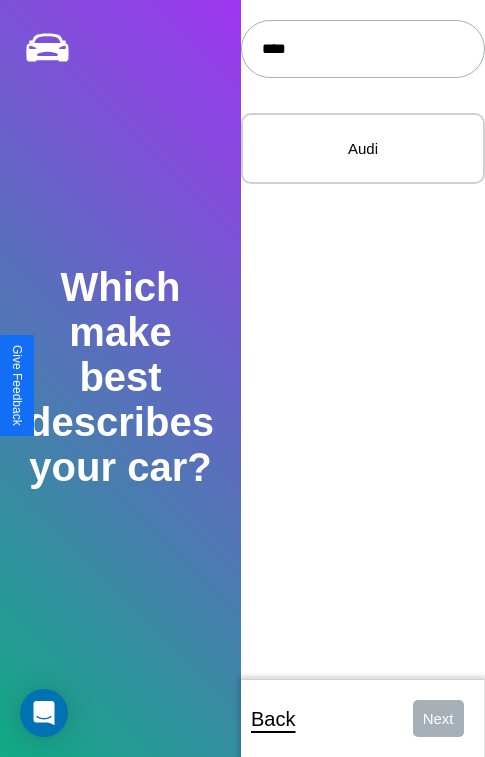 type on "****" 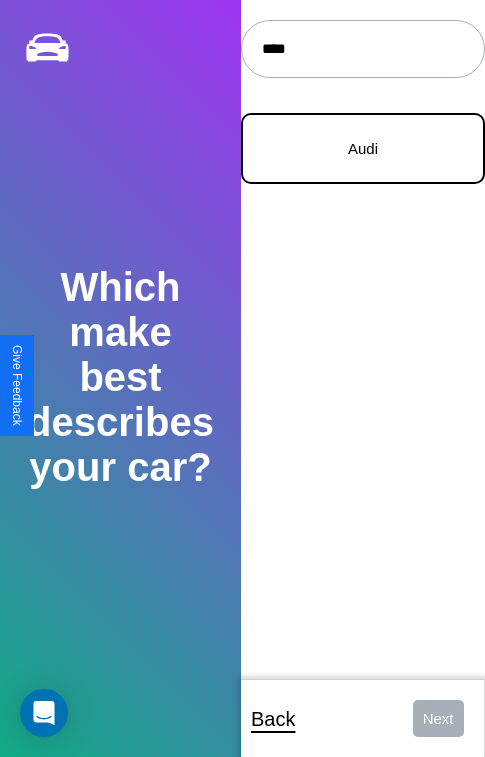 click on "Audi" at bounding box center (363, 148) 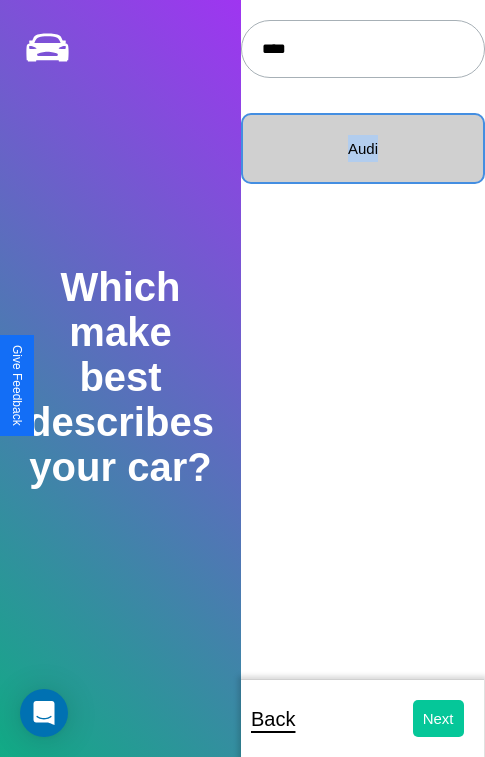 click on "Next" at bounding box center (438, 718) 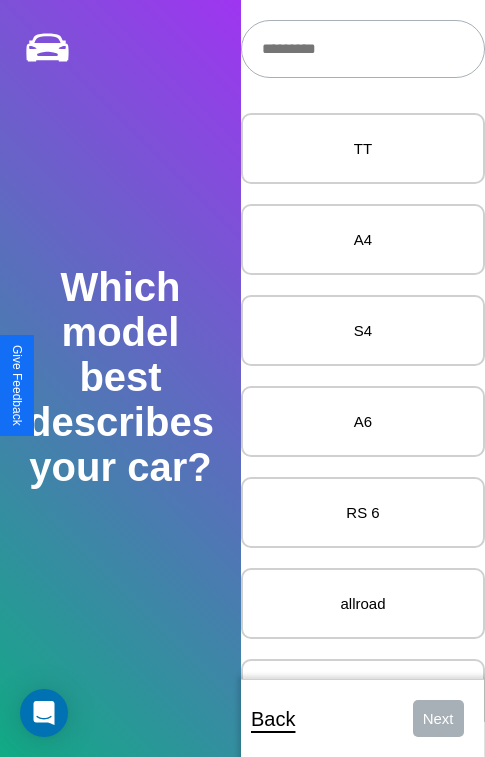 scroll, scrollTop: 27, scrollLeft: 0, axis: vertical 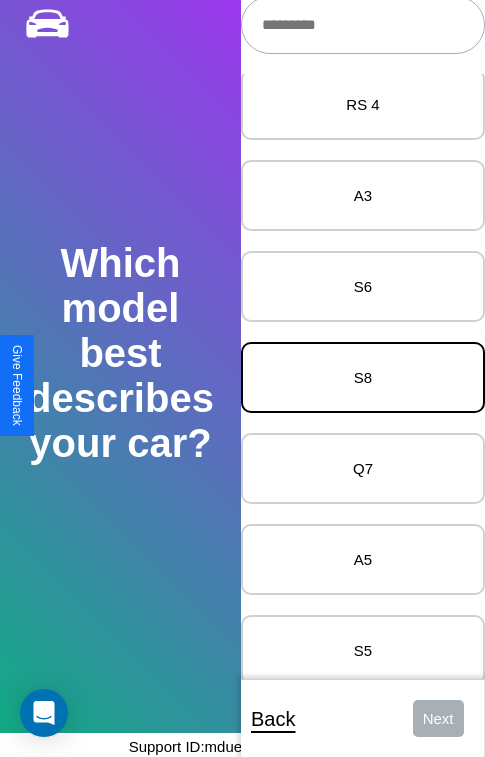 click on "S8" at bounding box center [363, 377] 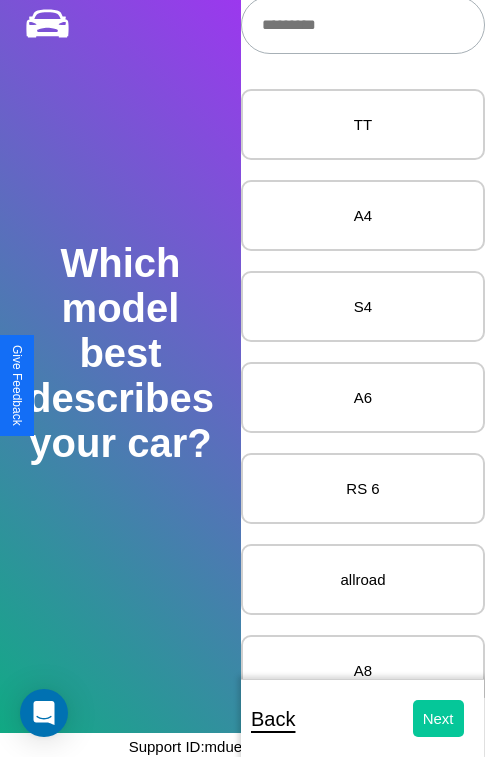 click on "Next" at bounding box center [438, 718] 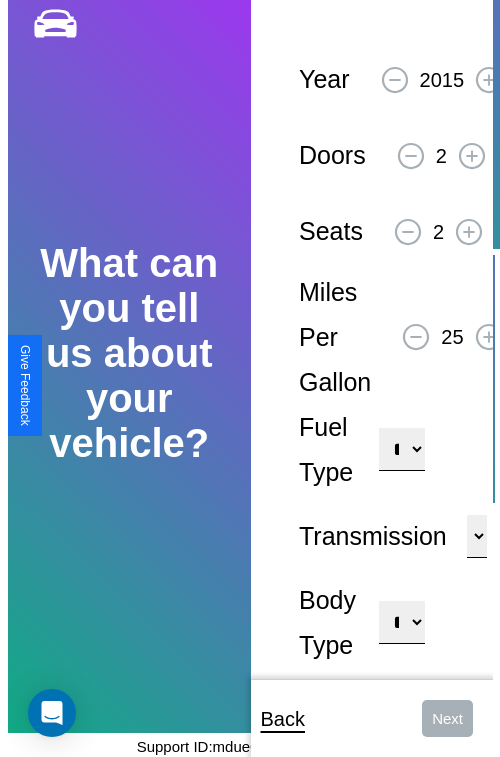 scroll, scrollTop: 0, scrollLeft: 0, axis: both 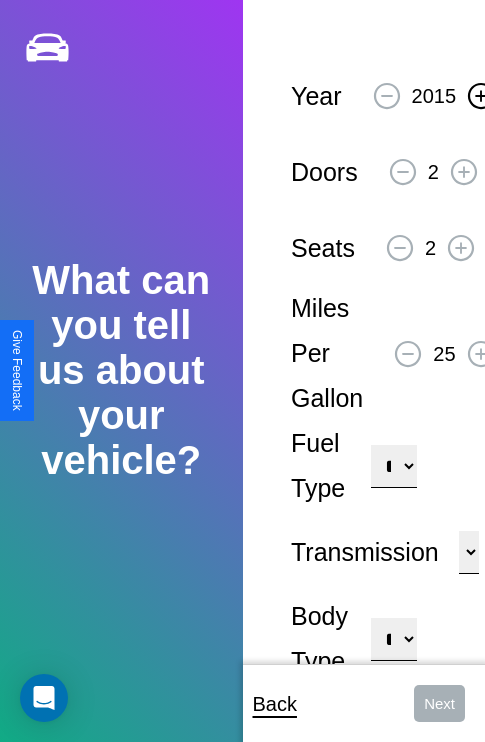 click 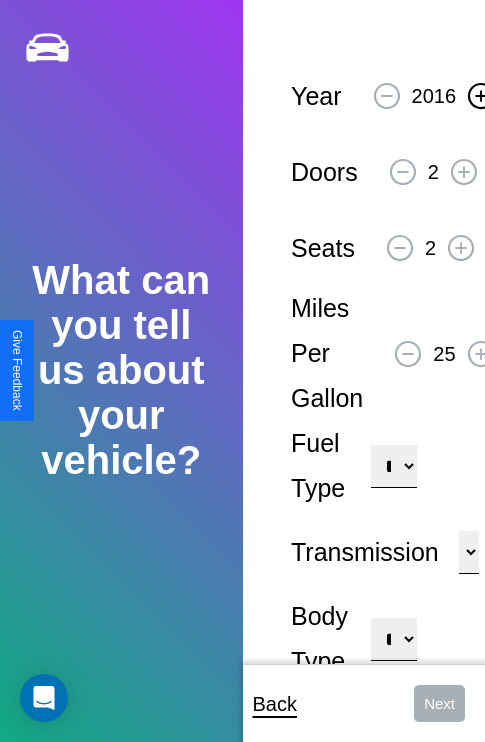 click 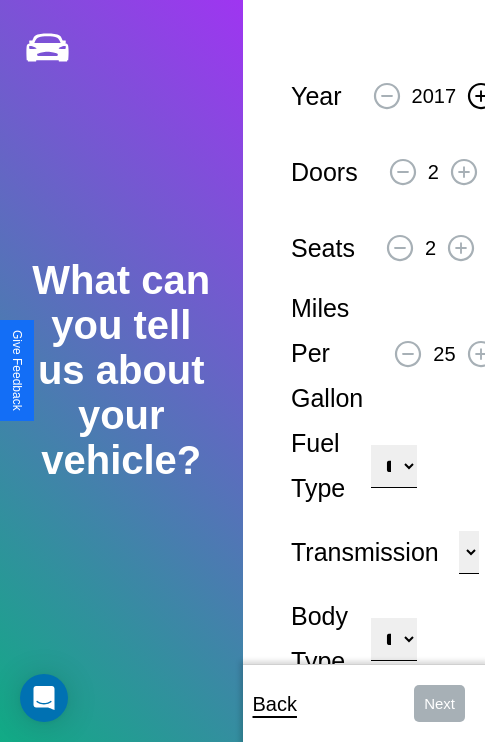 click 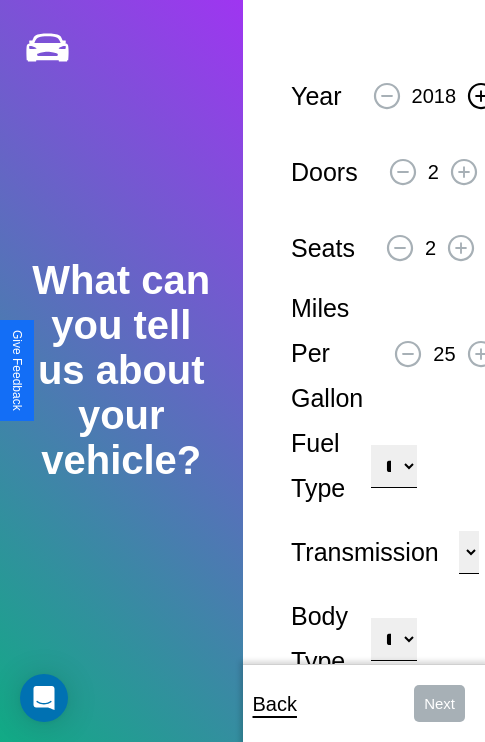 click 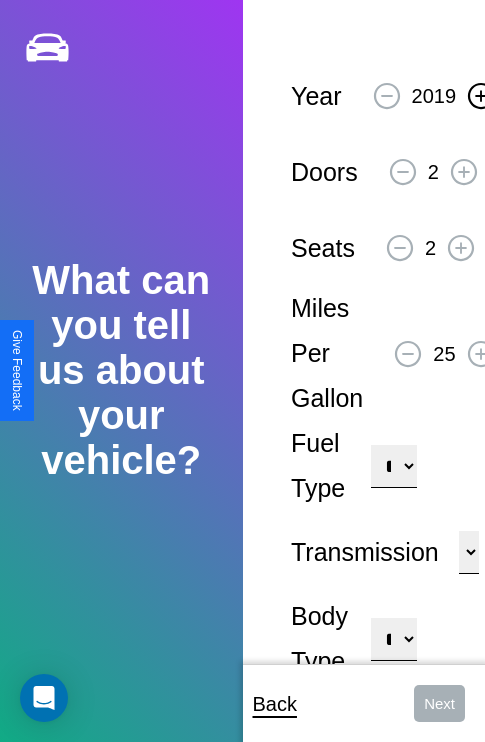 click 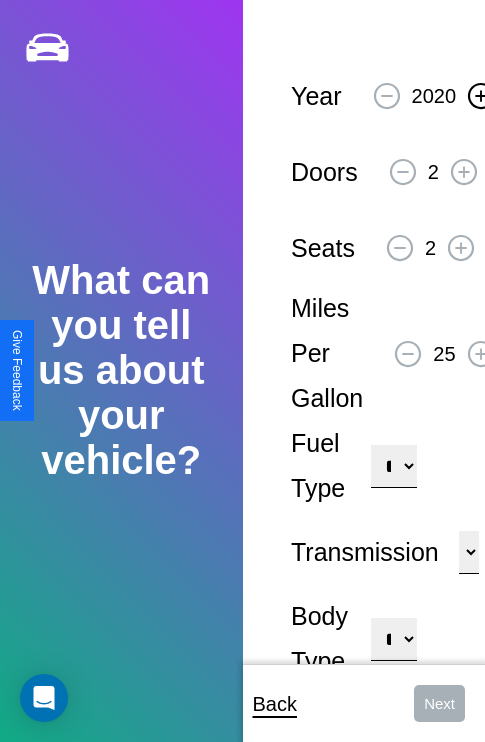 click 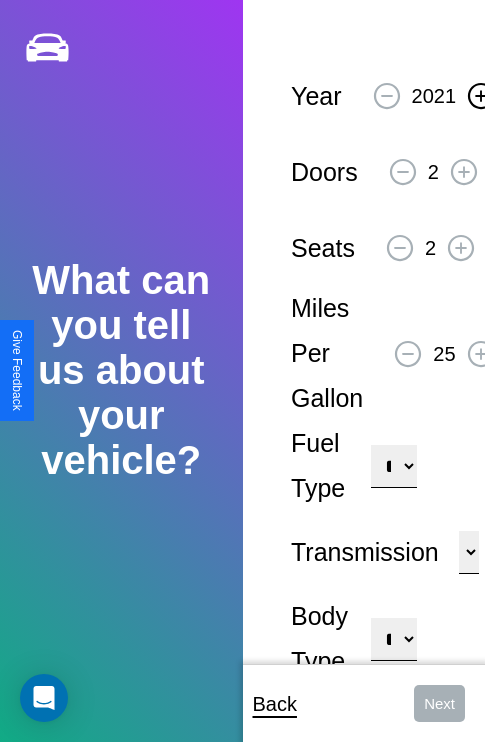 click 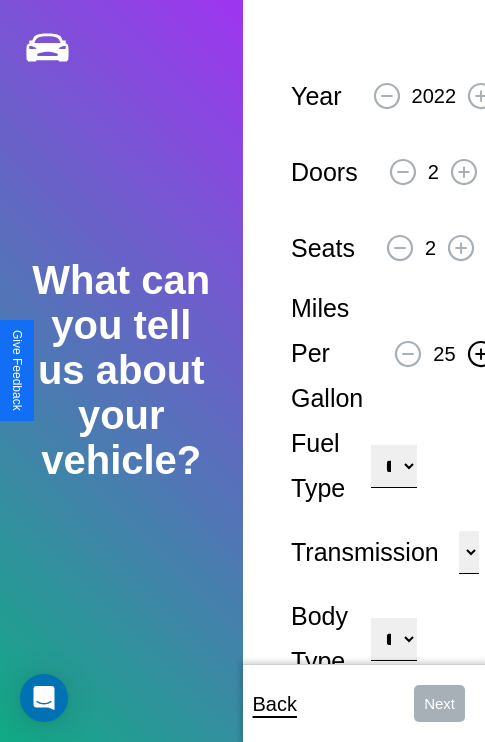 click 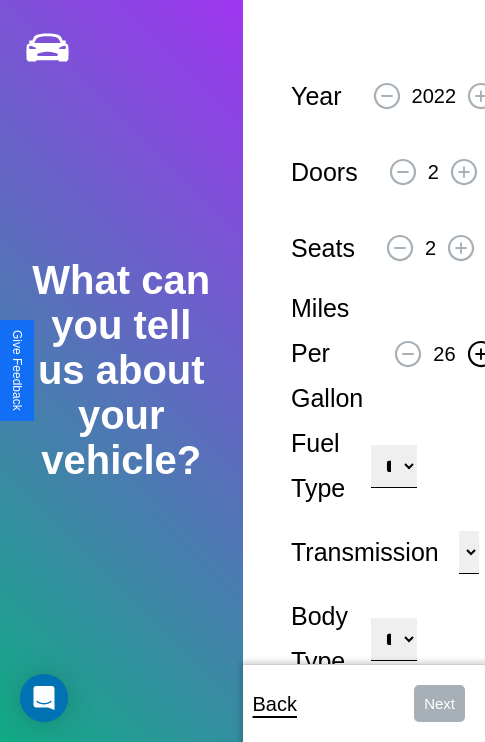 click 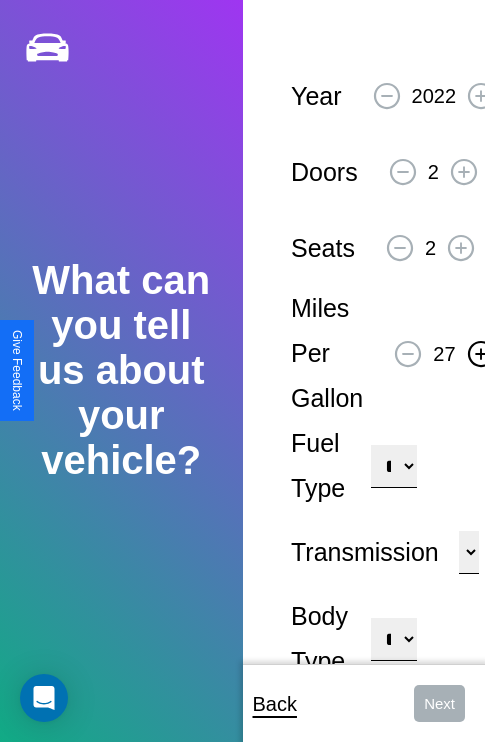 click 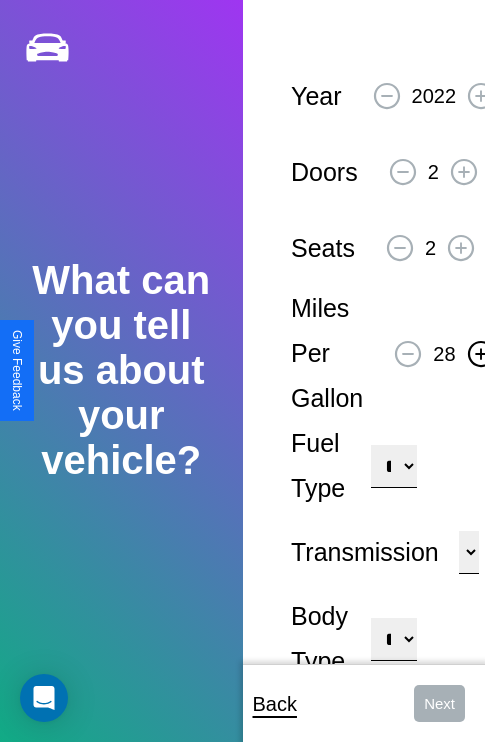 click 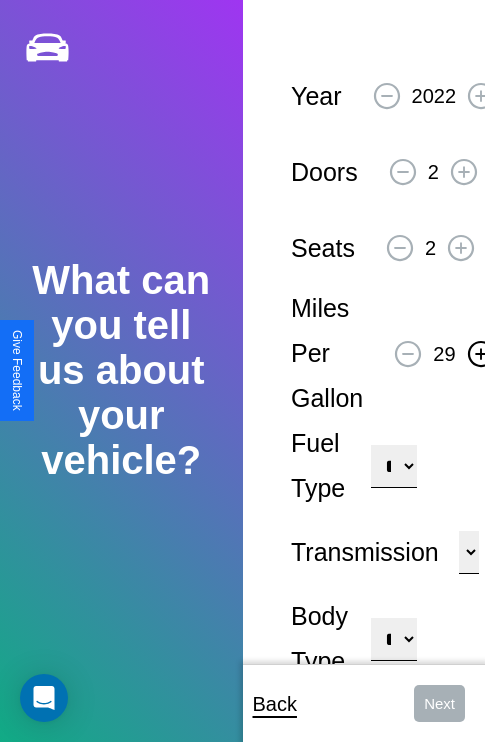 click 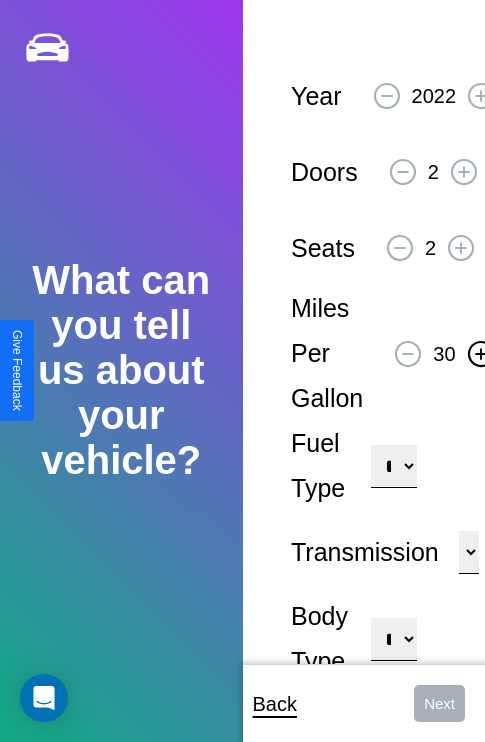click 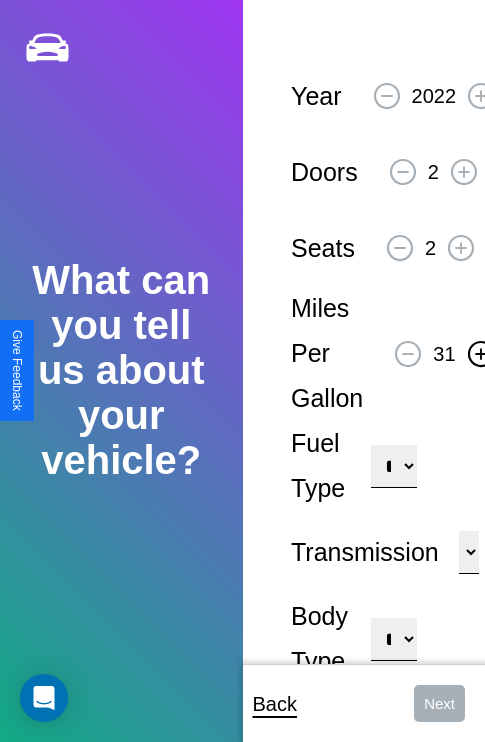 click 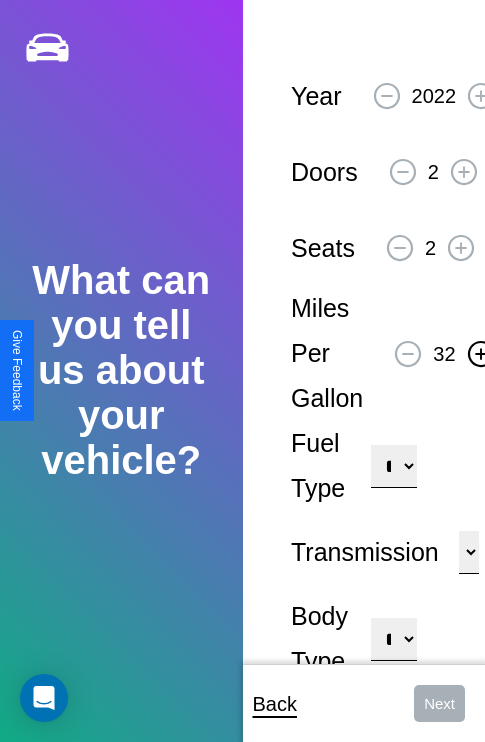 click on "**********" at bounding box center (393, 466) 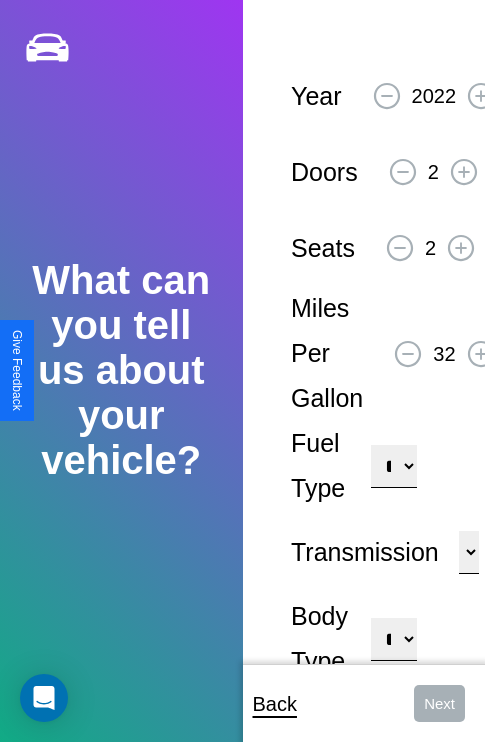 select on "***" 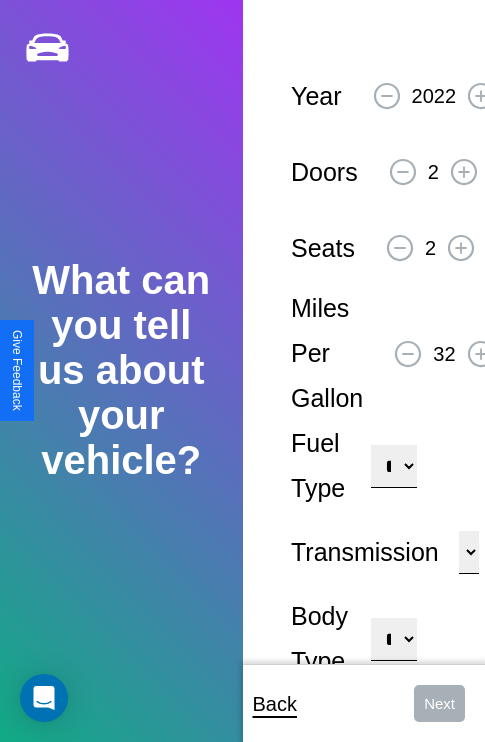 click on "****** ********* ******" at bounding box center (469, 552) 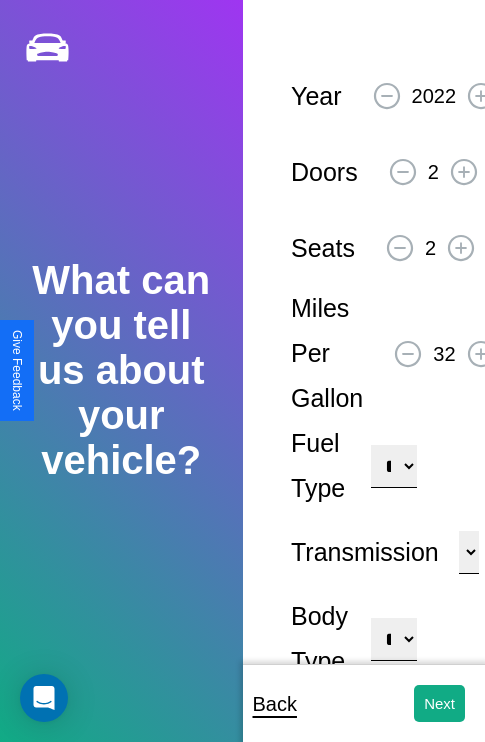 click on "**********" at bounding box center [393, 639] 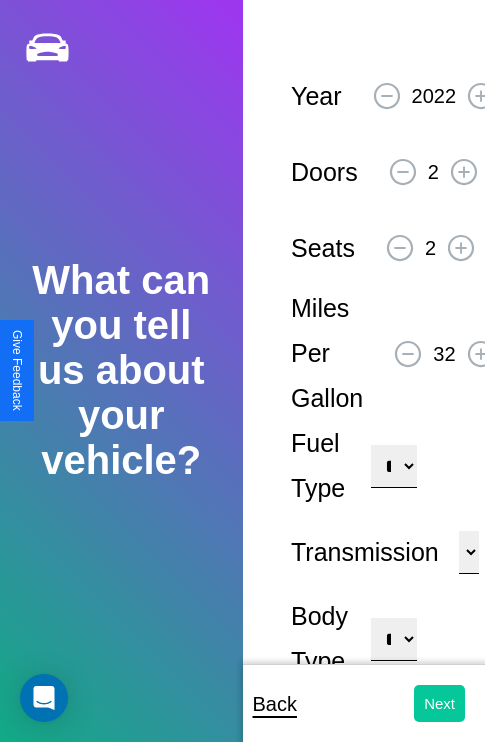 click on "Next" at bounding box center (439, 703) 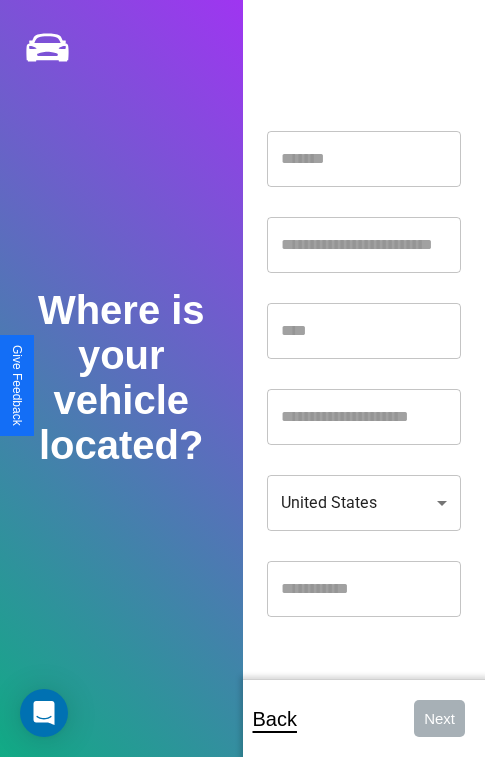 click at bounding box center (364, 159) 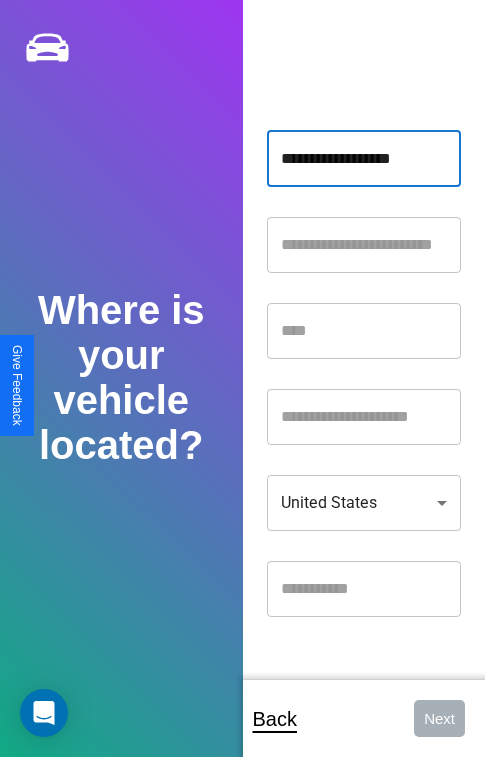 type on "**********" 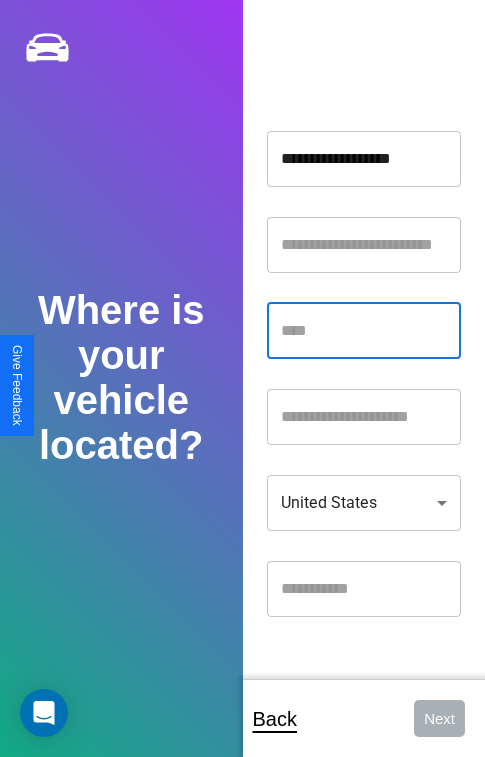 click at bounding box center (364, 331) 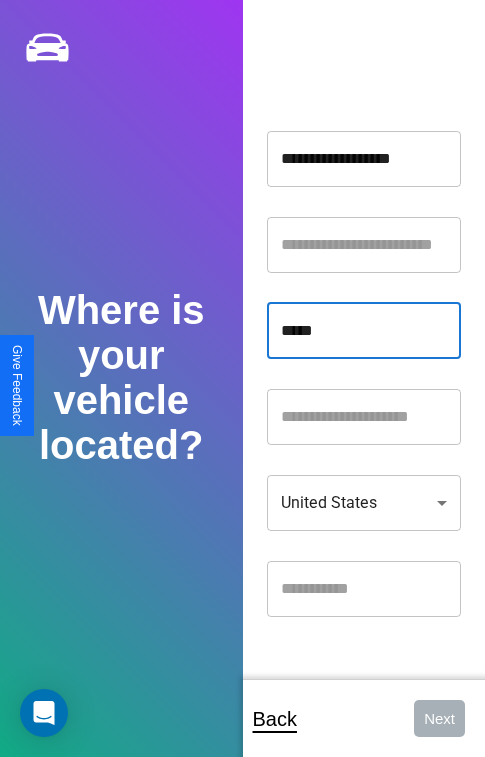 type on "*****" 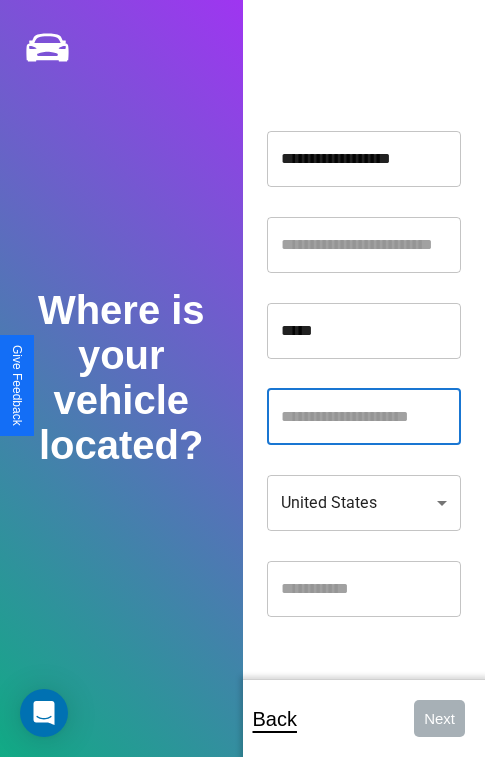 click at bounding box center (364, 417) 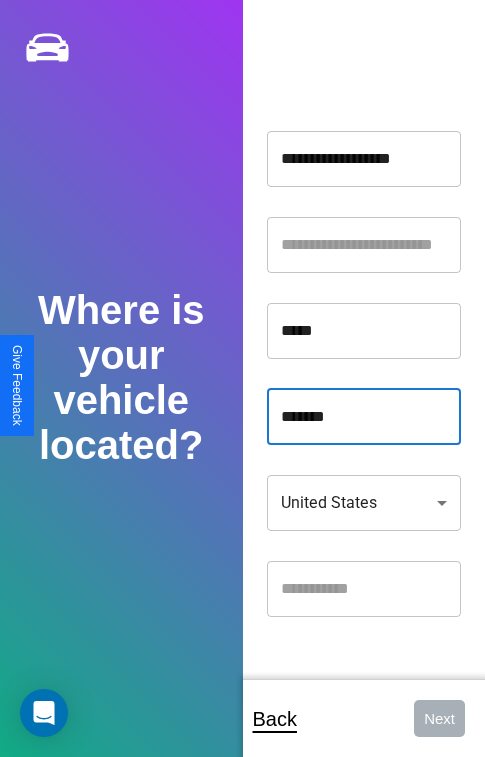 type on "*******" 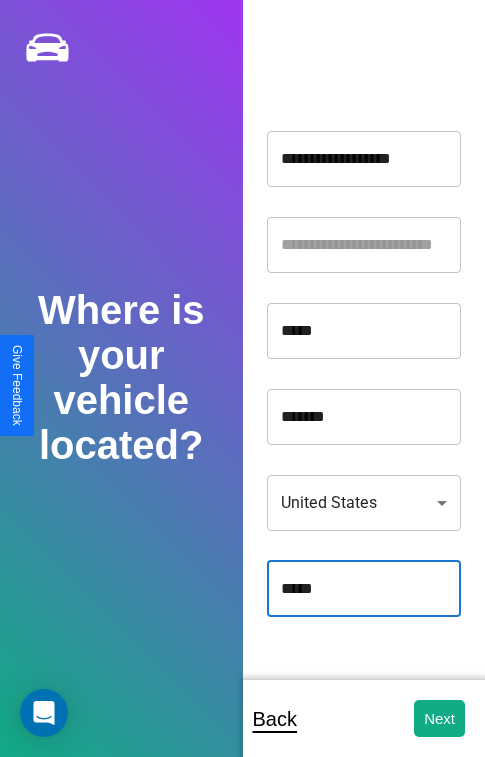 type on "*****" 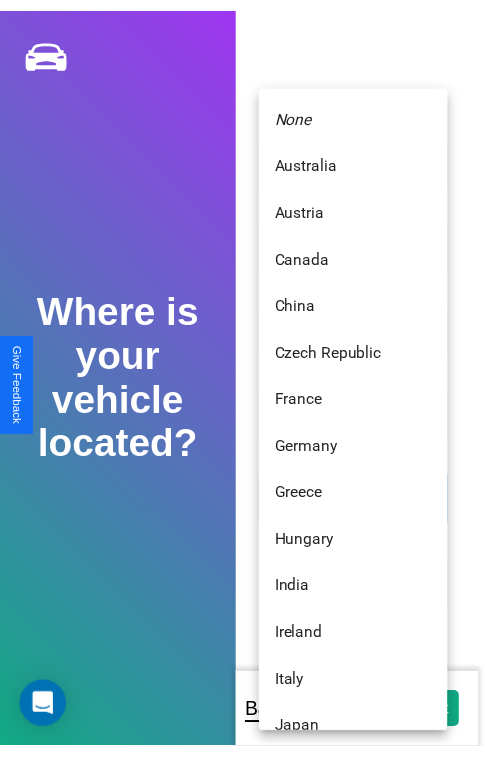 scroll, scrollTop: 459, scrollLeft: 0, axis: vertical 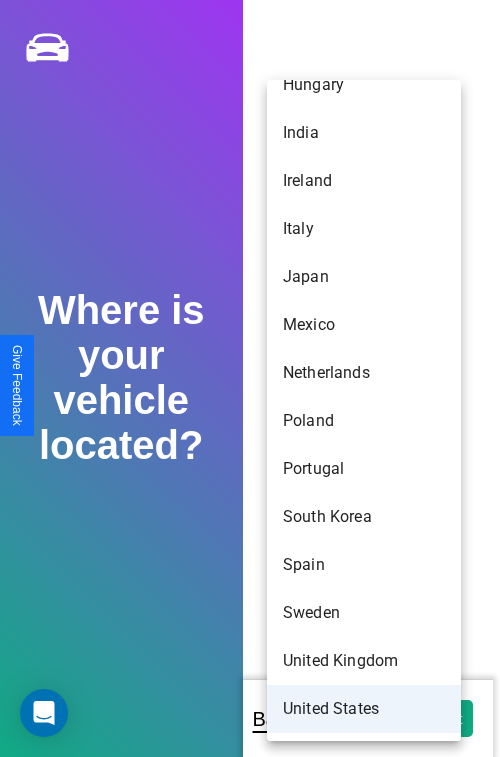click on "United States" at bounding box center [364, 709] 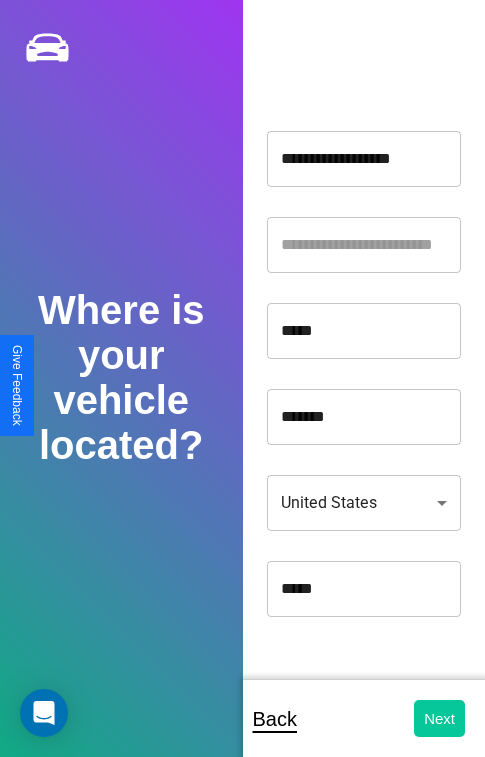 click on "Next" at bounding box center [439, 718] 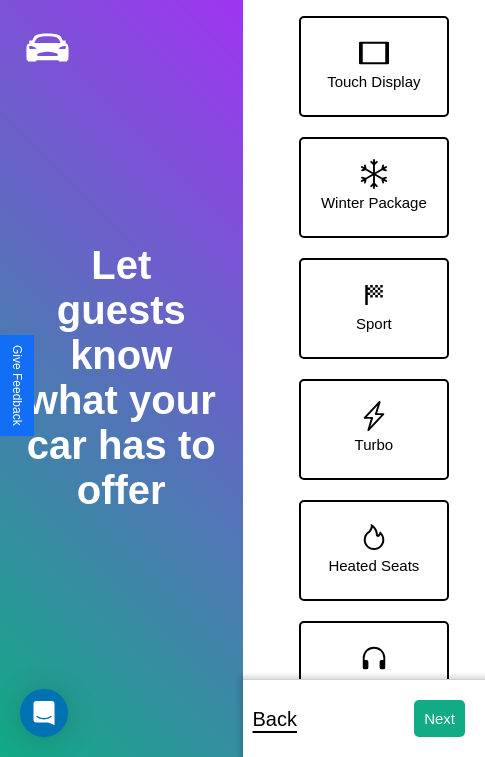 scroll, scrollTop: 370, scrollLeft: 0, axis: vertical 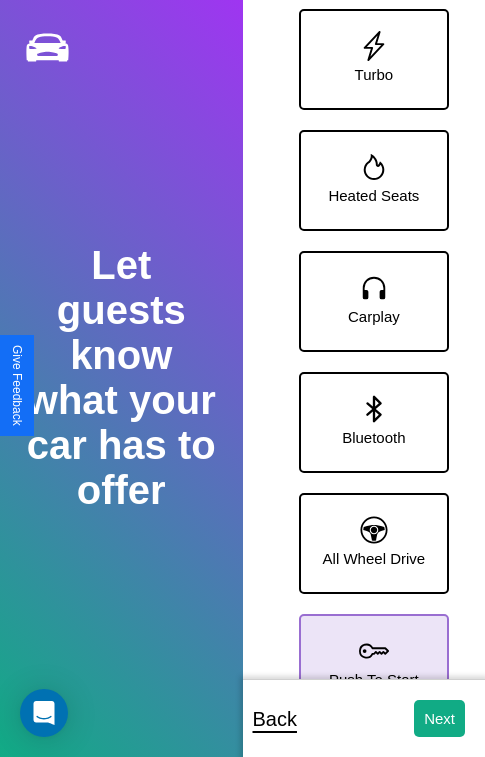 click 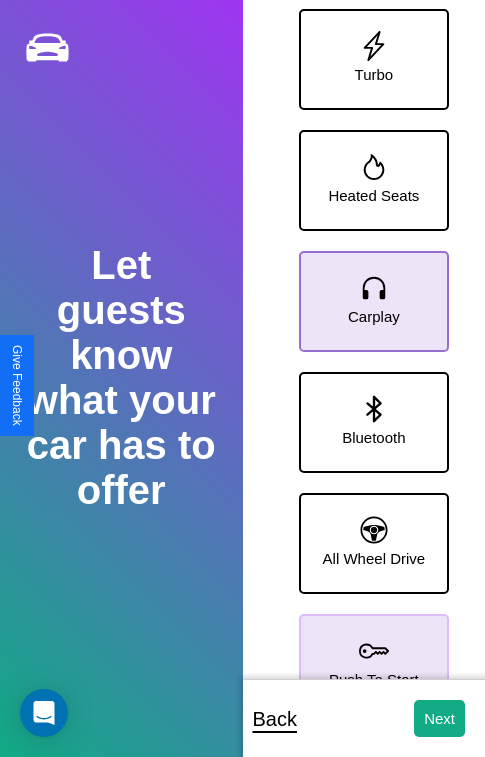 click 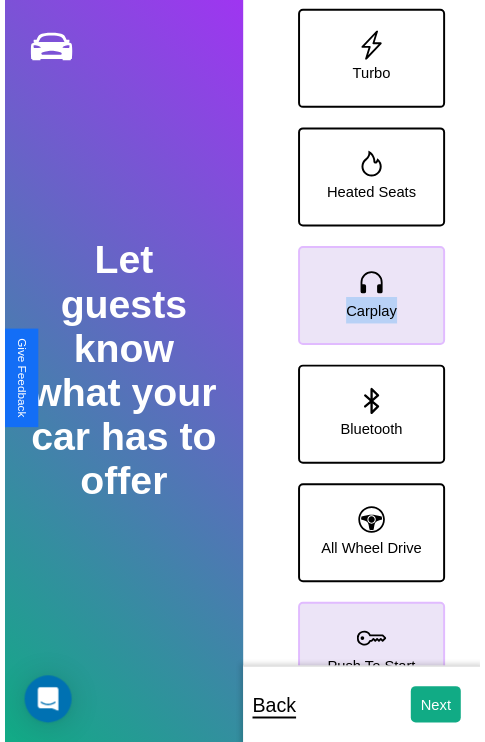 scroll, scrollTop: 0, scrollLeft: 0, axis: both 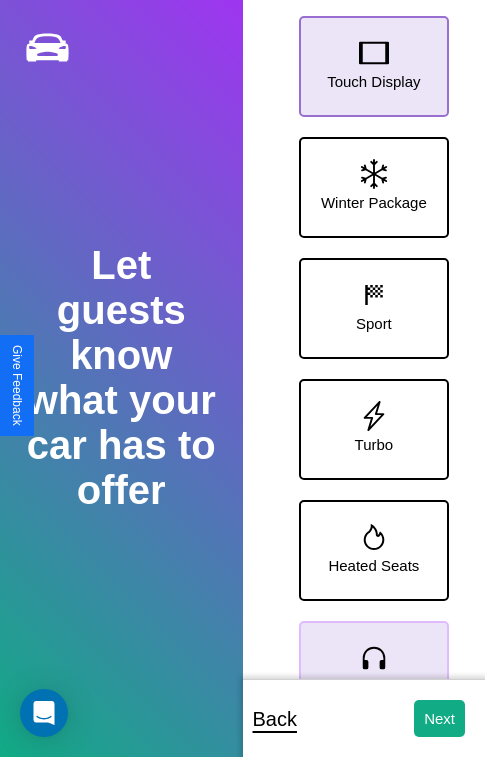 click 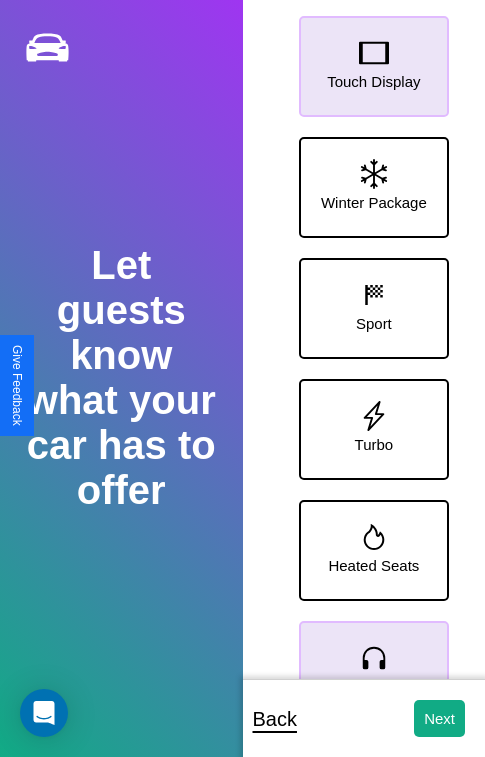 click 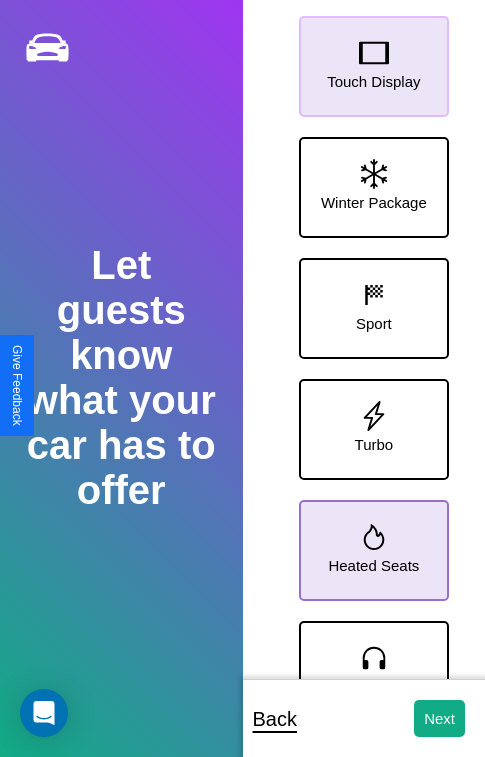 click 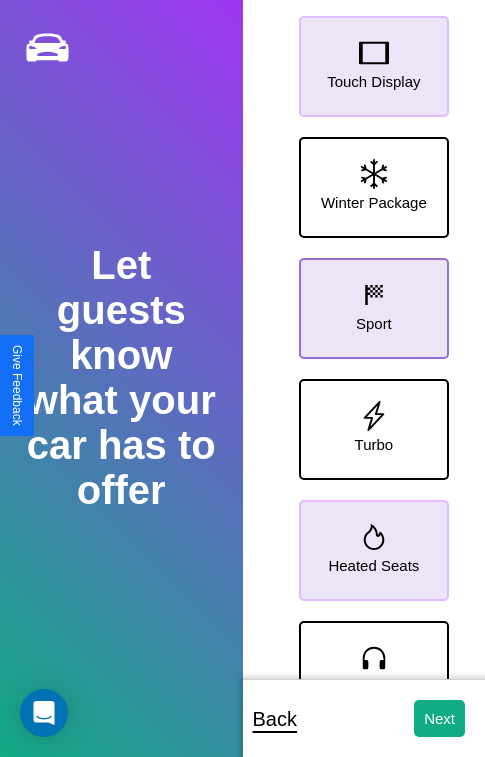 click 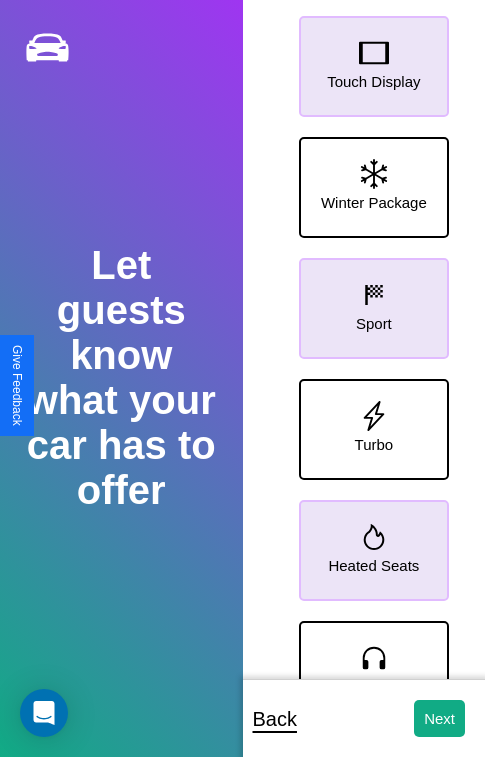 click 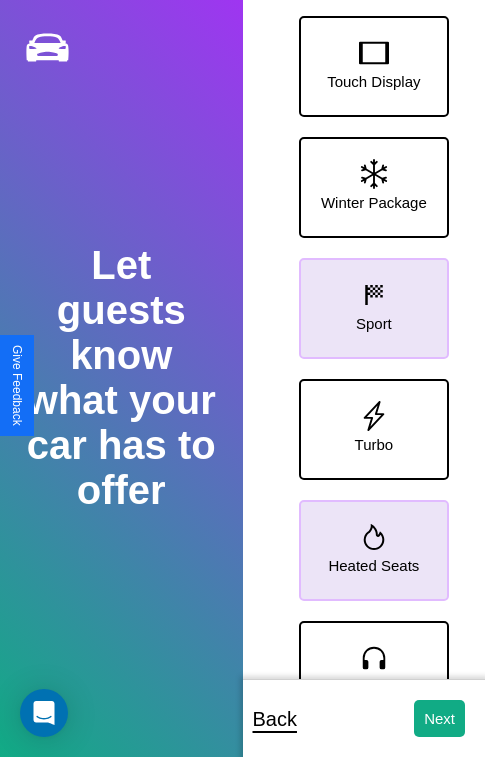 click 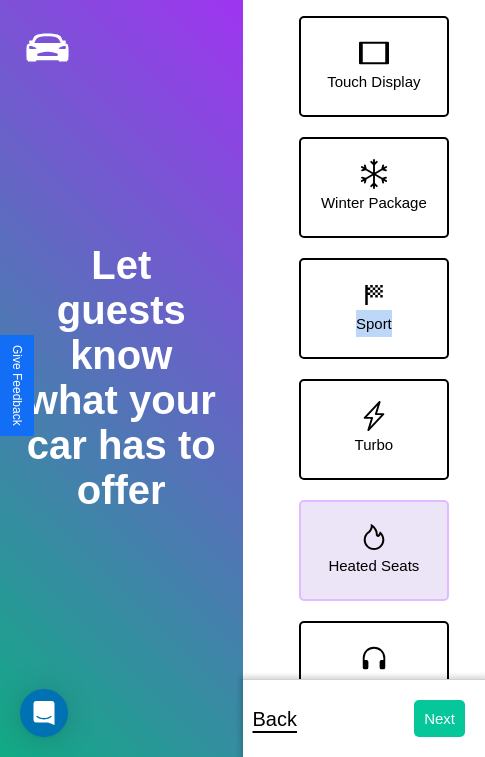 click on "Next" at bounding box center [439, 718] 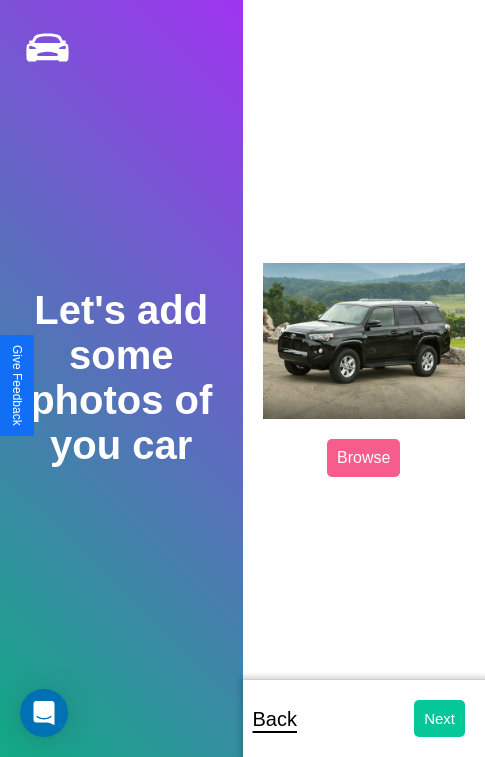 click on "Next" at bounding box center [439, 718] 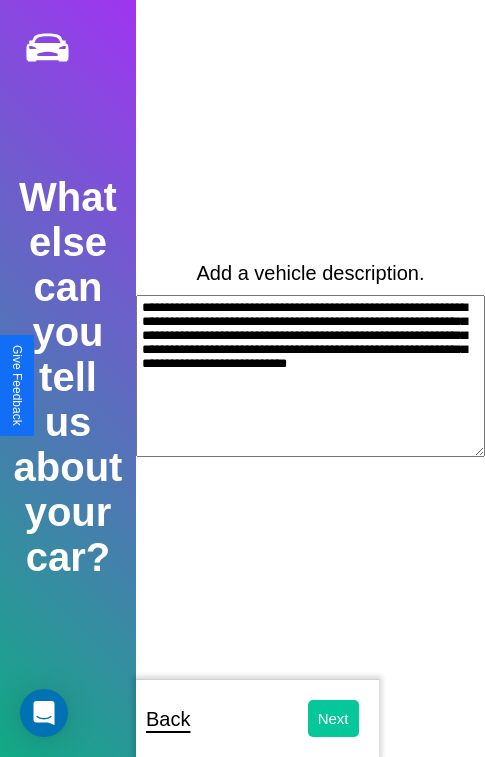 type on "**********" 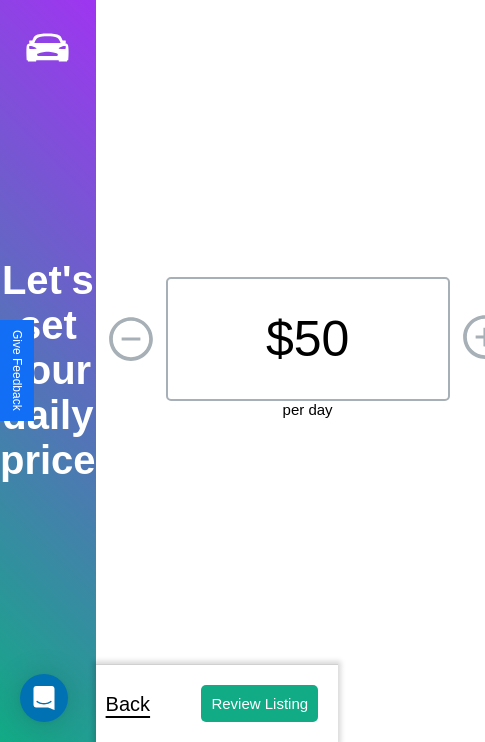 click on "$ 50" at bounding box center (308, 339) 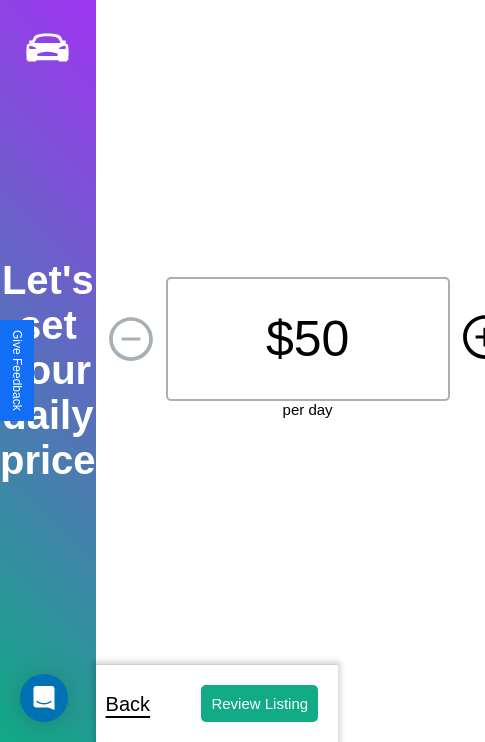 click 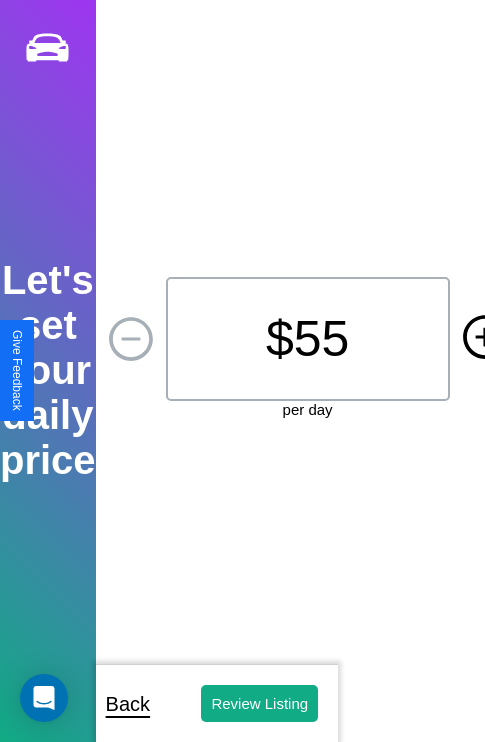 click 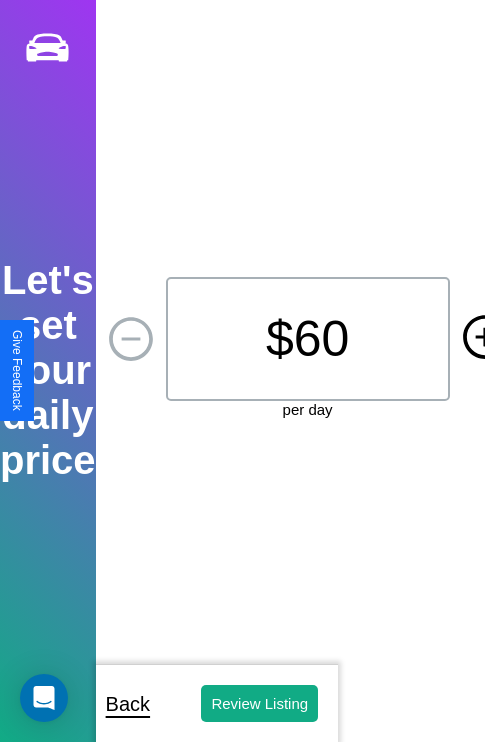 click 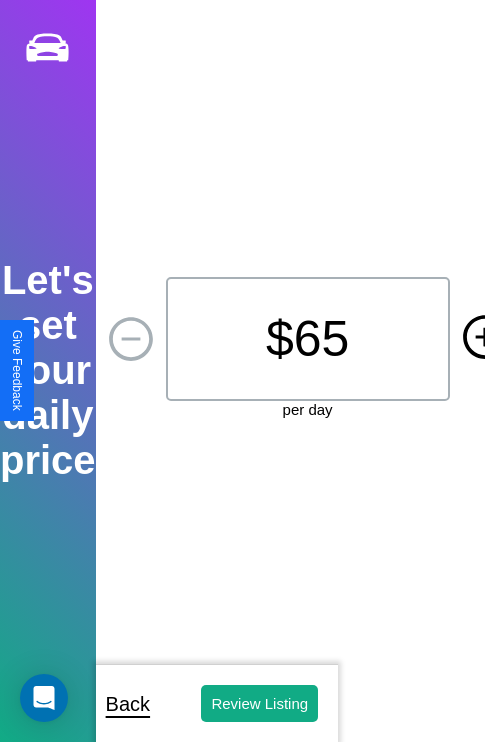 click 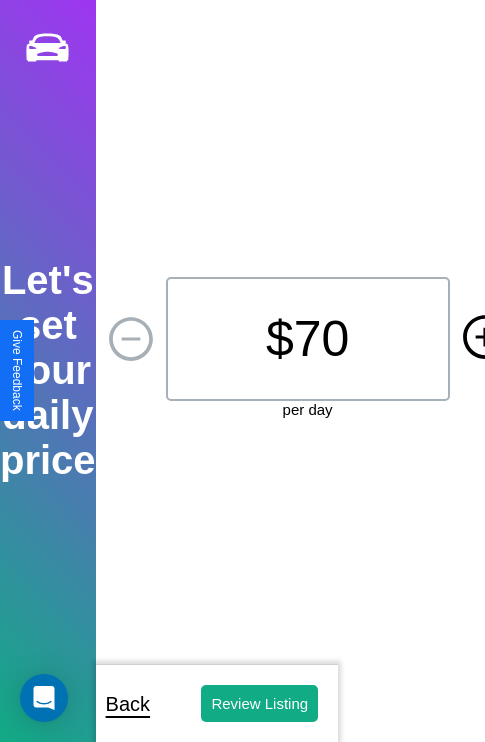 click 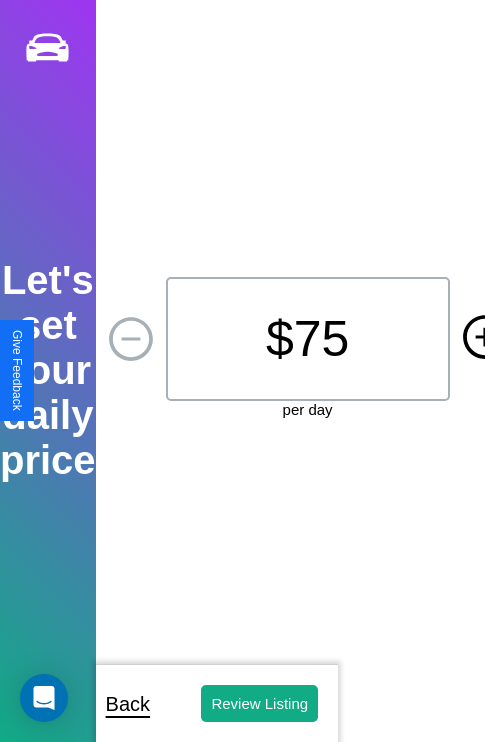 click 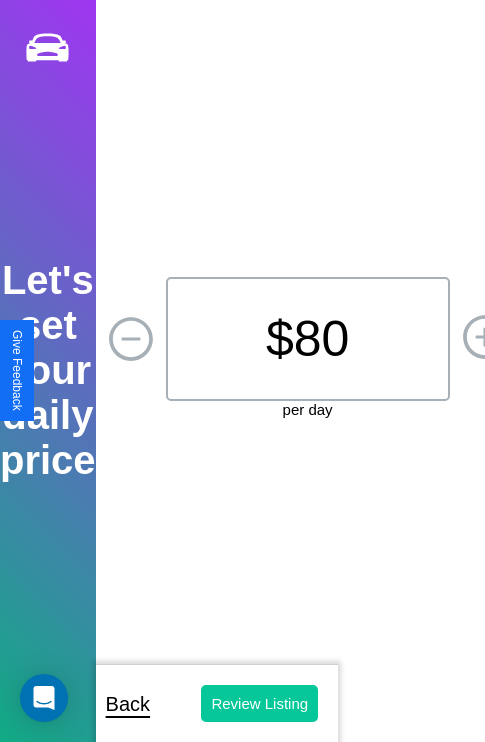 click on "Review Listing" at bounding box center (259, 703) 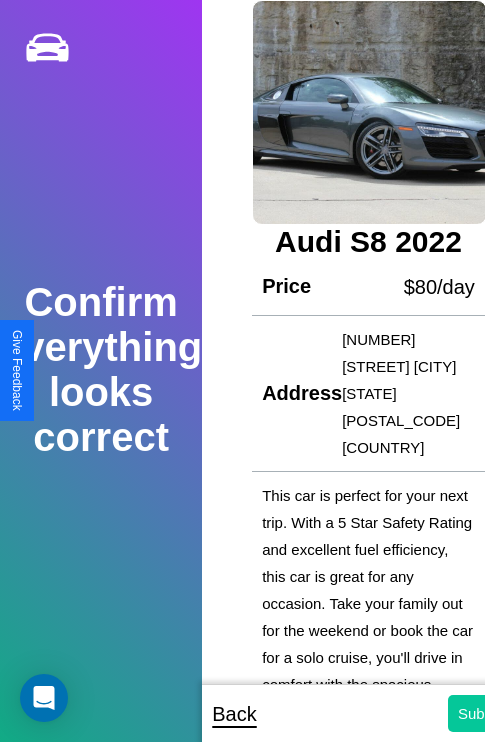 click on "Submit" at bounding box center (481, 713) 